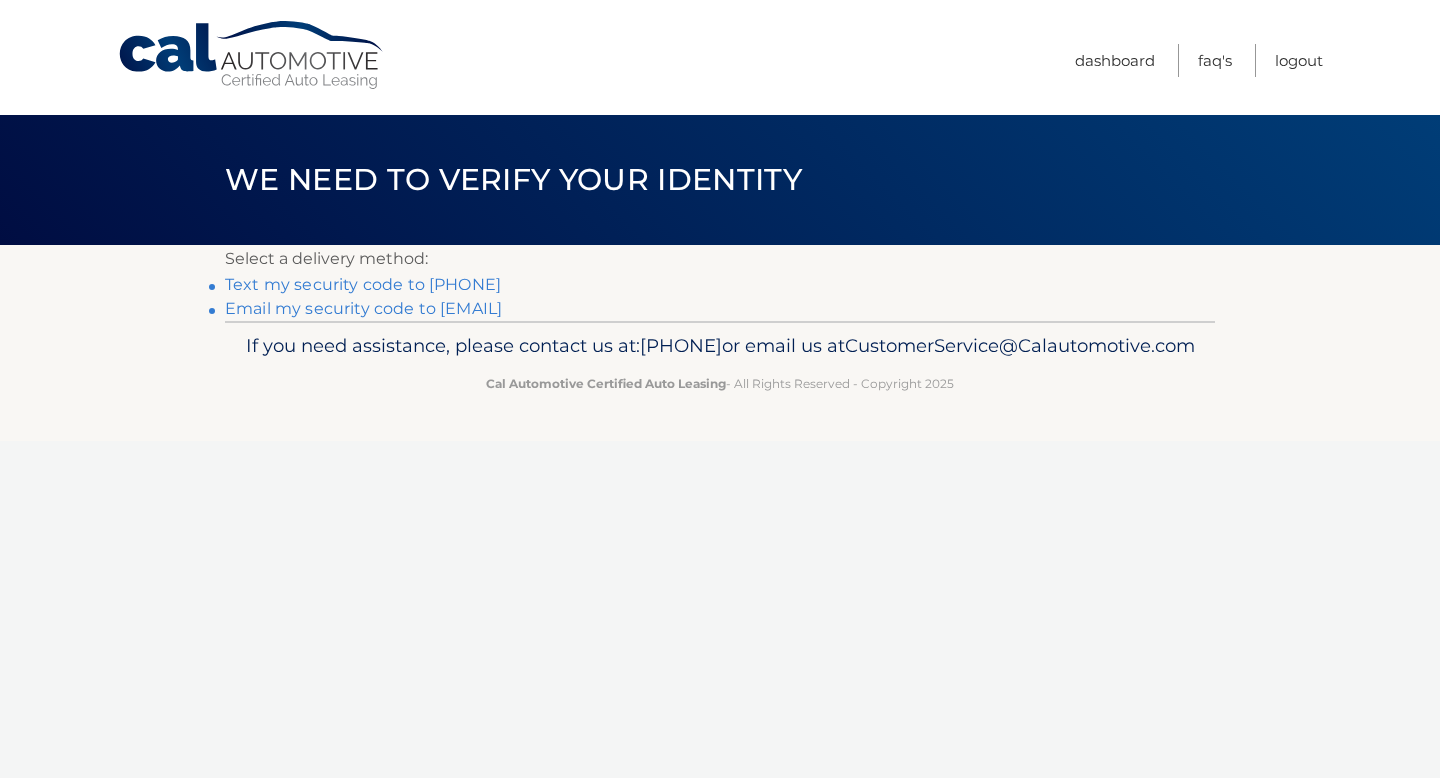 scroll, scrollTop: 0, scrollLeft: 0, axis: both 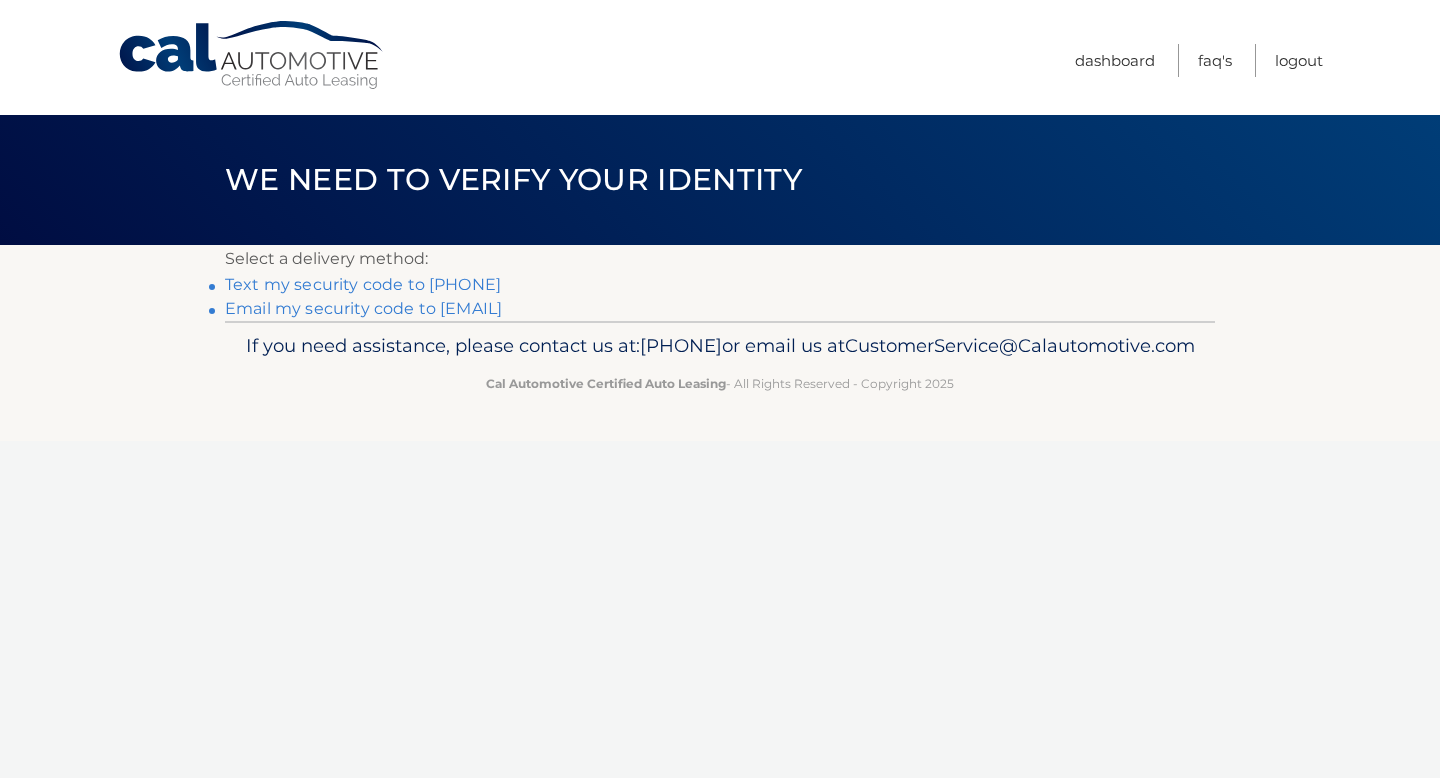 click on "Text my security code to xxx-xxx-7998" at bounding box center (363, 284) 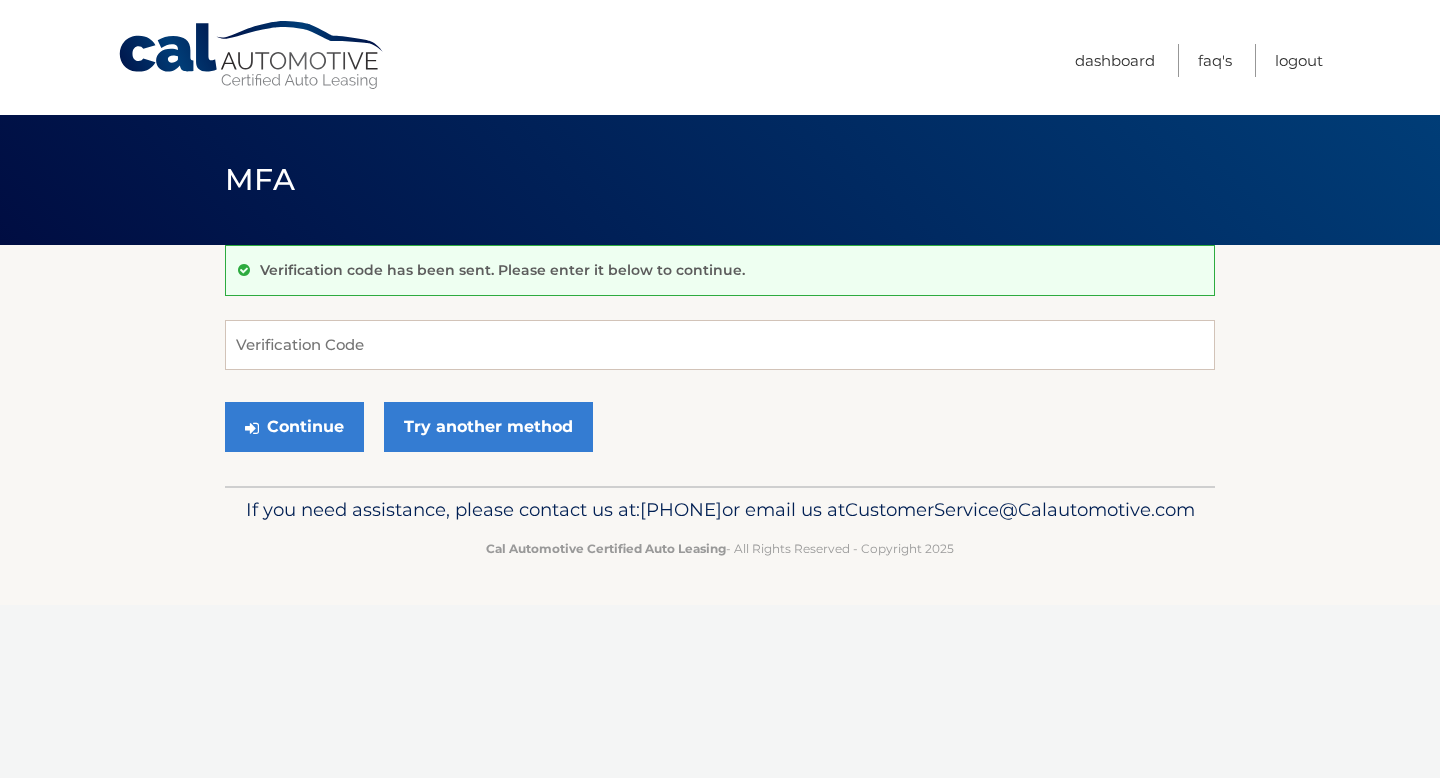 scroll, scrollTop: 0, scrollLeft: 0, axis: both 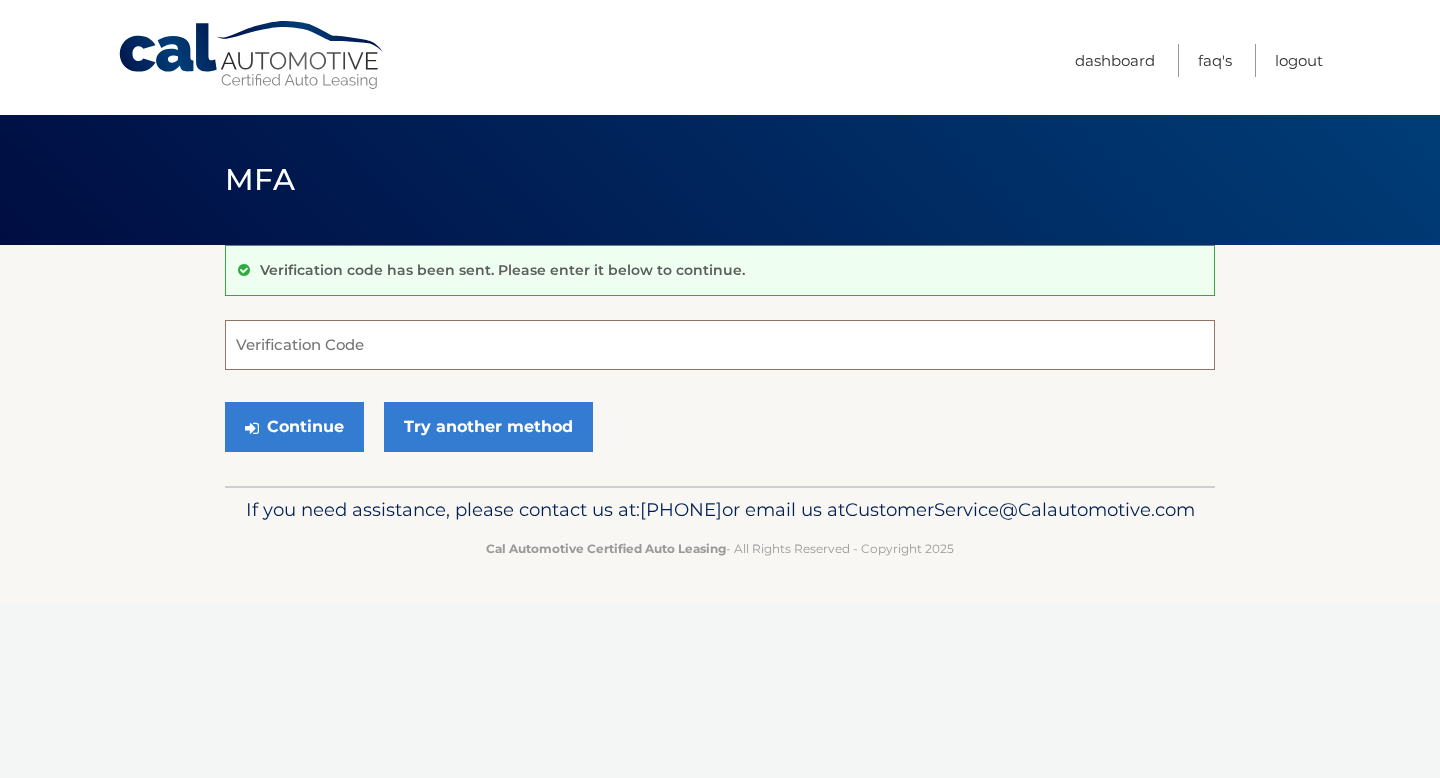 click on "Verification Code" at bounding box center [720, 345] 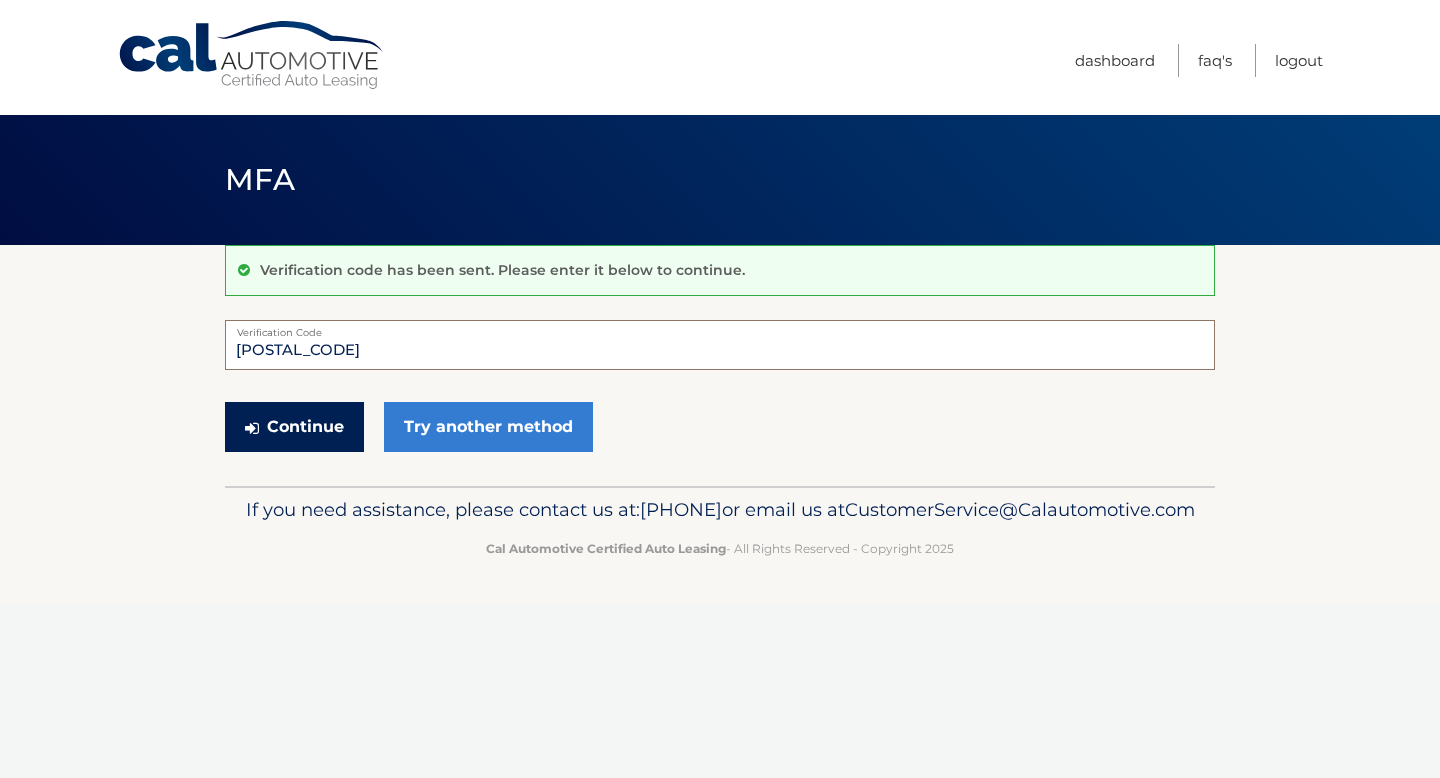 type on "[POSTAL_CODE]" 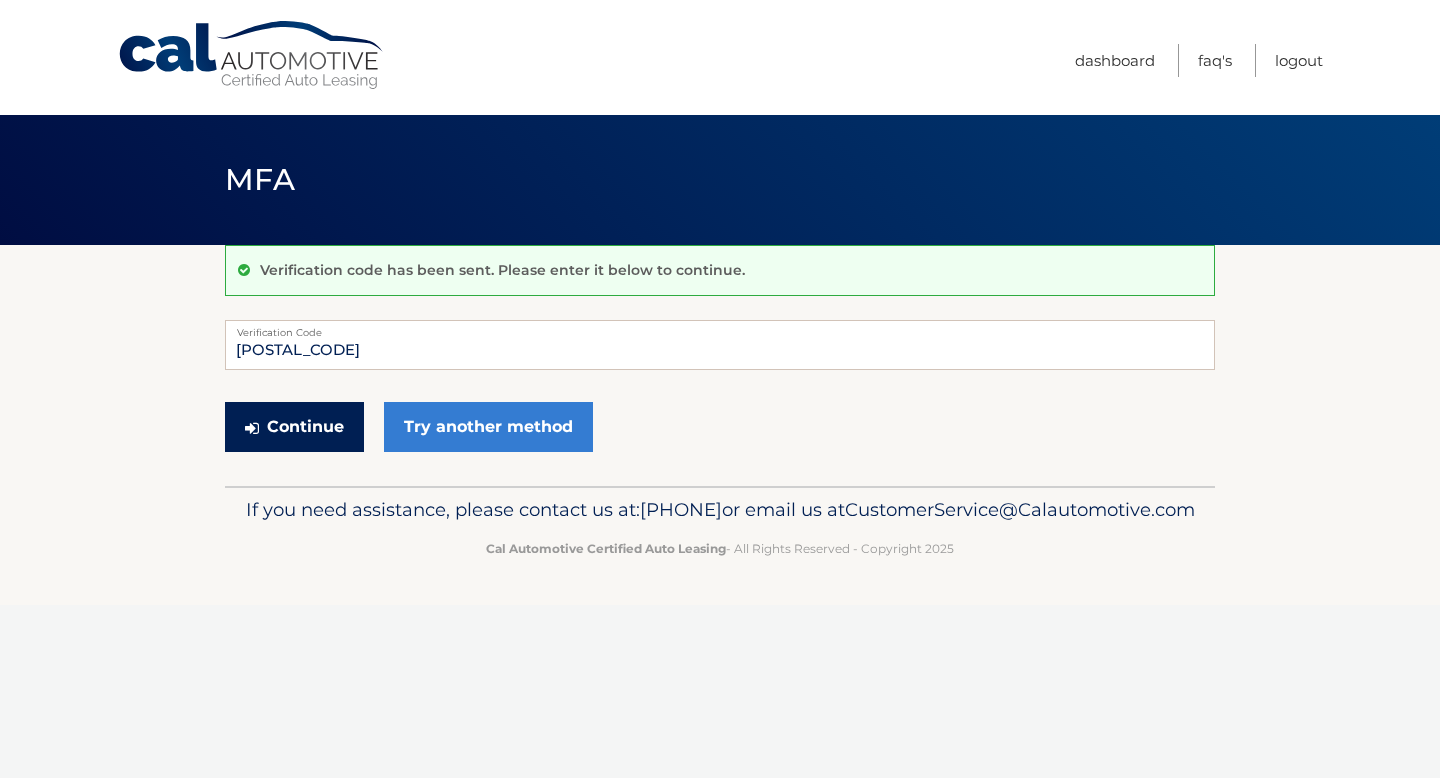 click on "Continue" at bounding box center (294, 427) 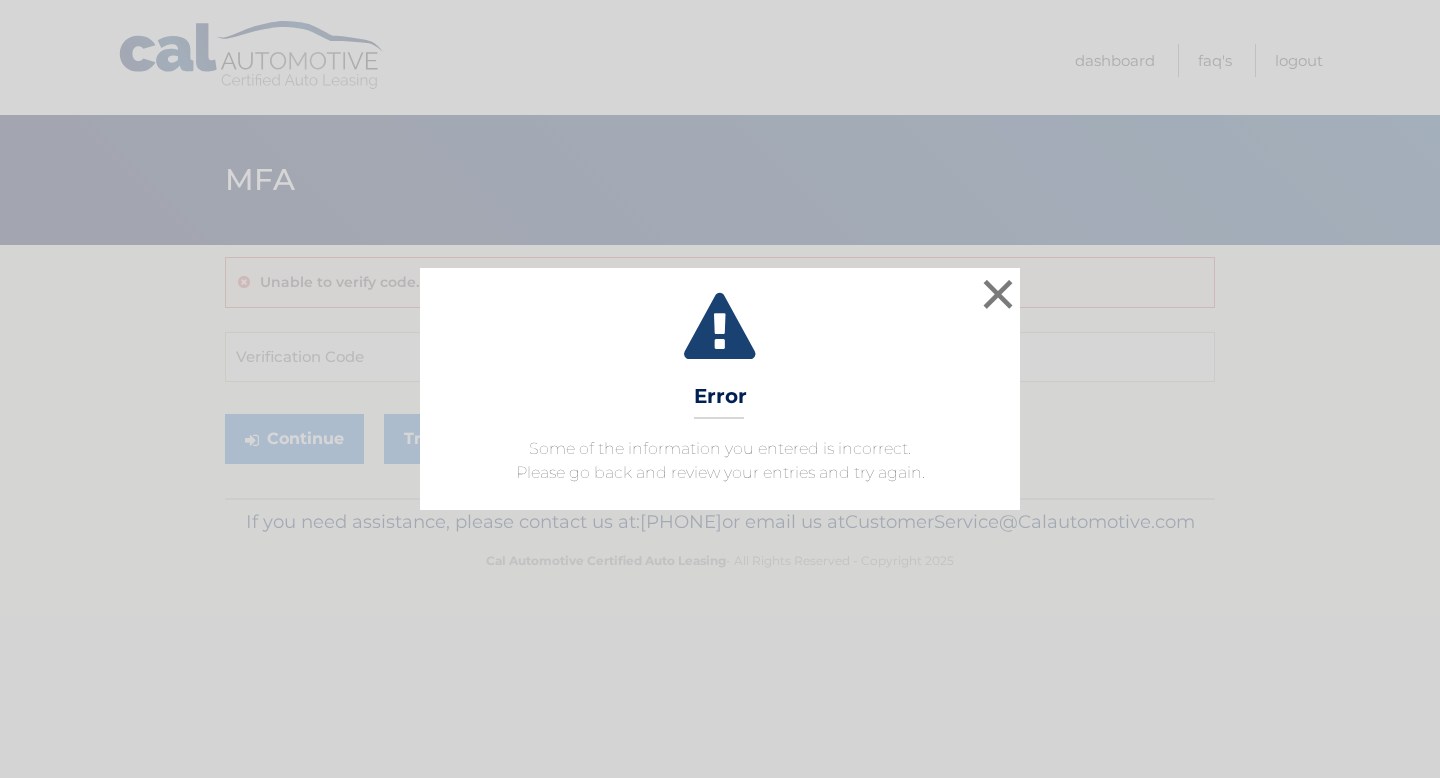 scroll, scrollTop: 0, scrollLeft: 0, axis: both 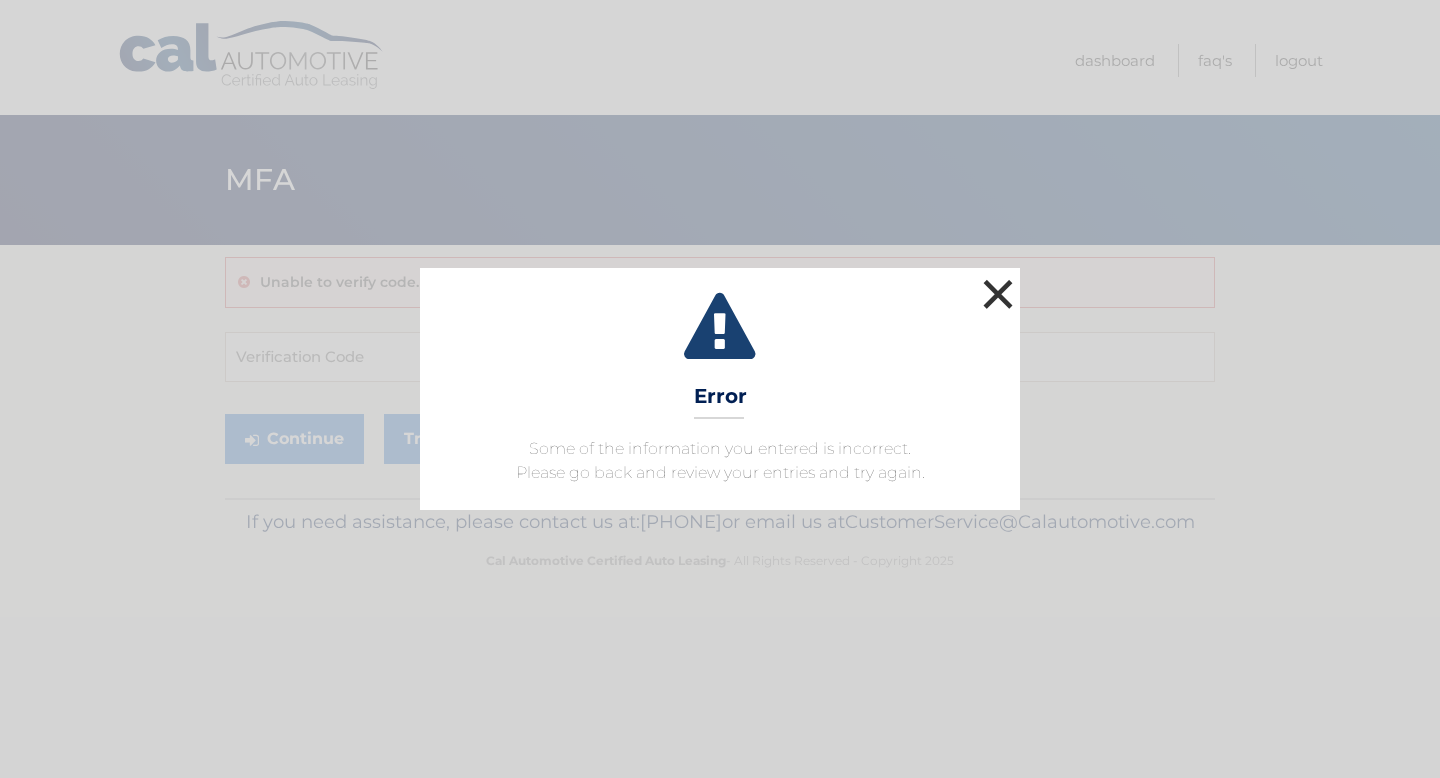 click on "×" at bounding box center [998, 294] 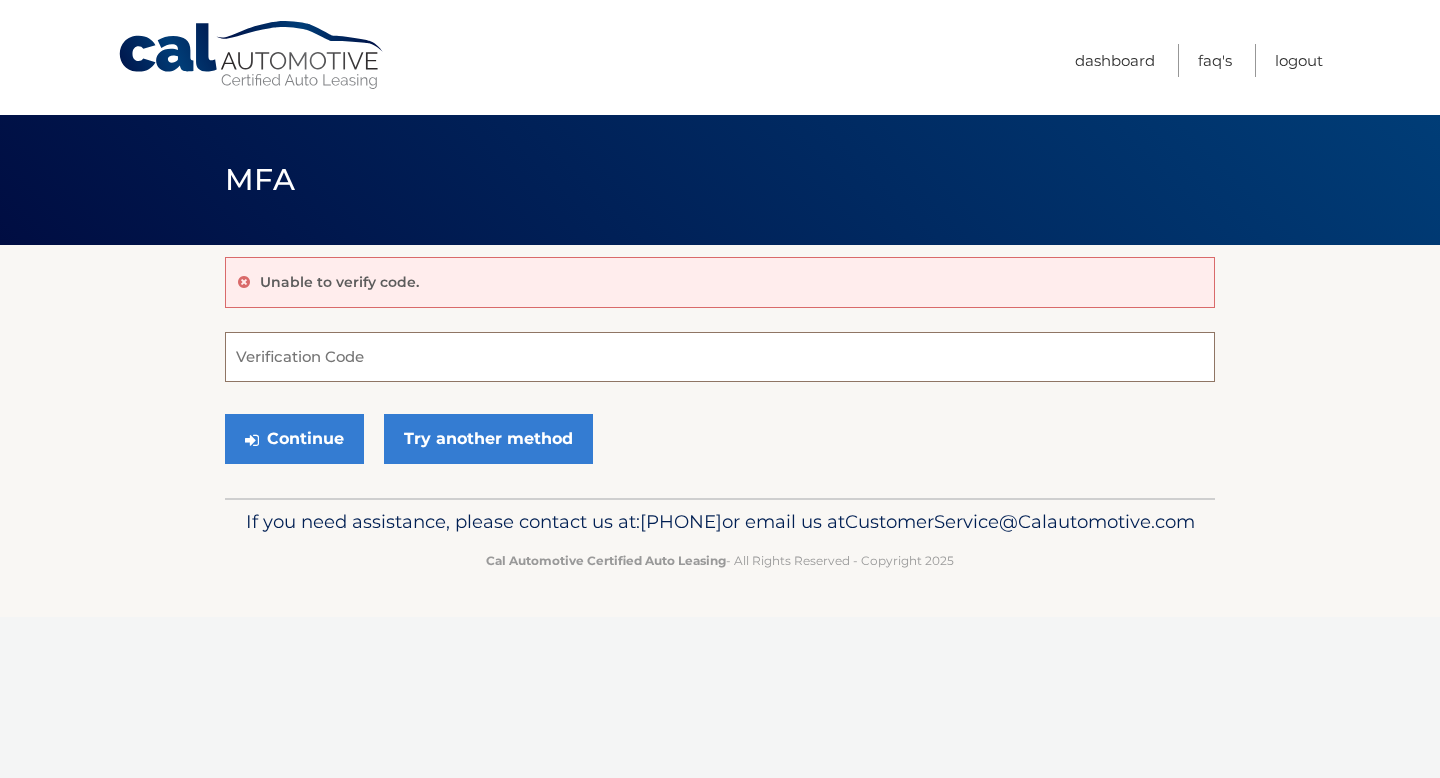 click on "Verification Code" at bounding box center [720, 357] 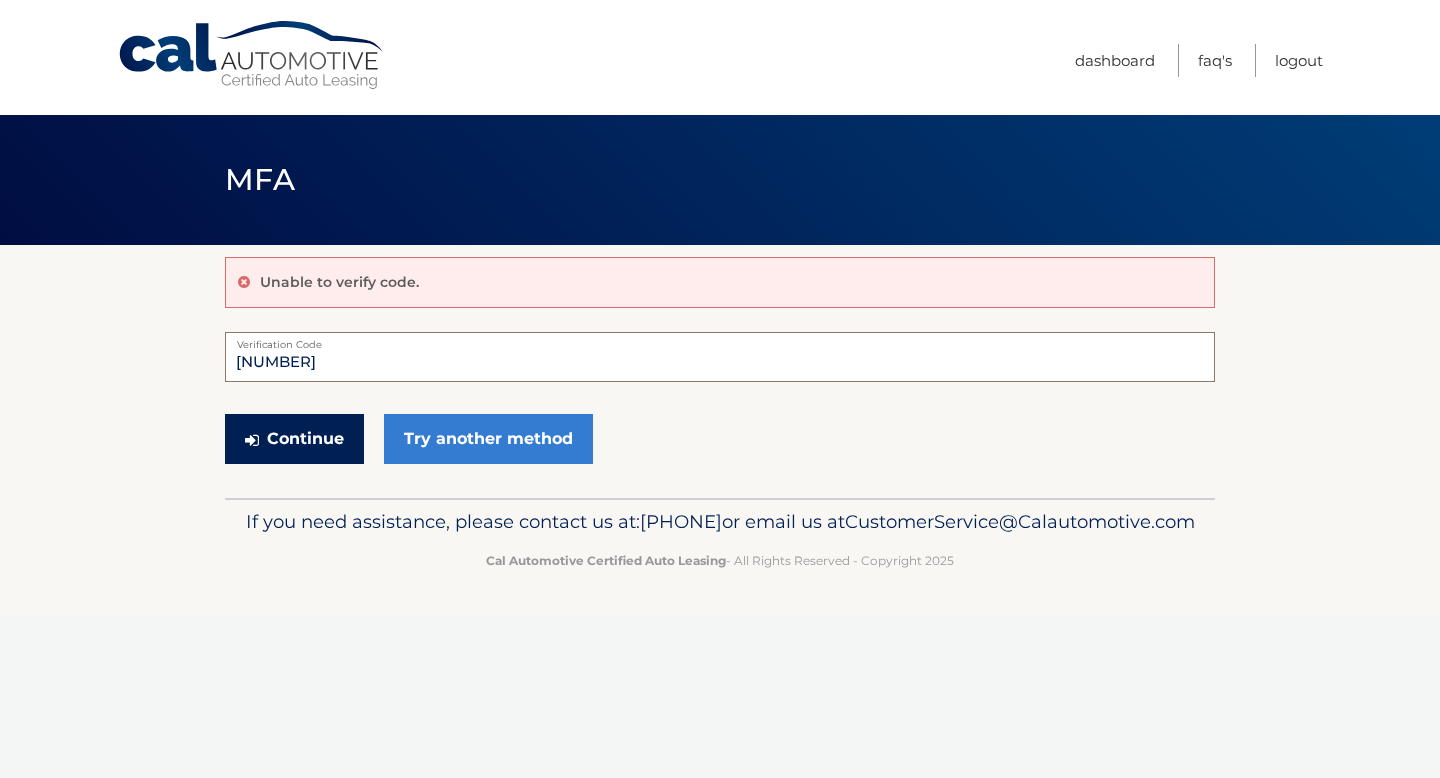 type on "975605" 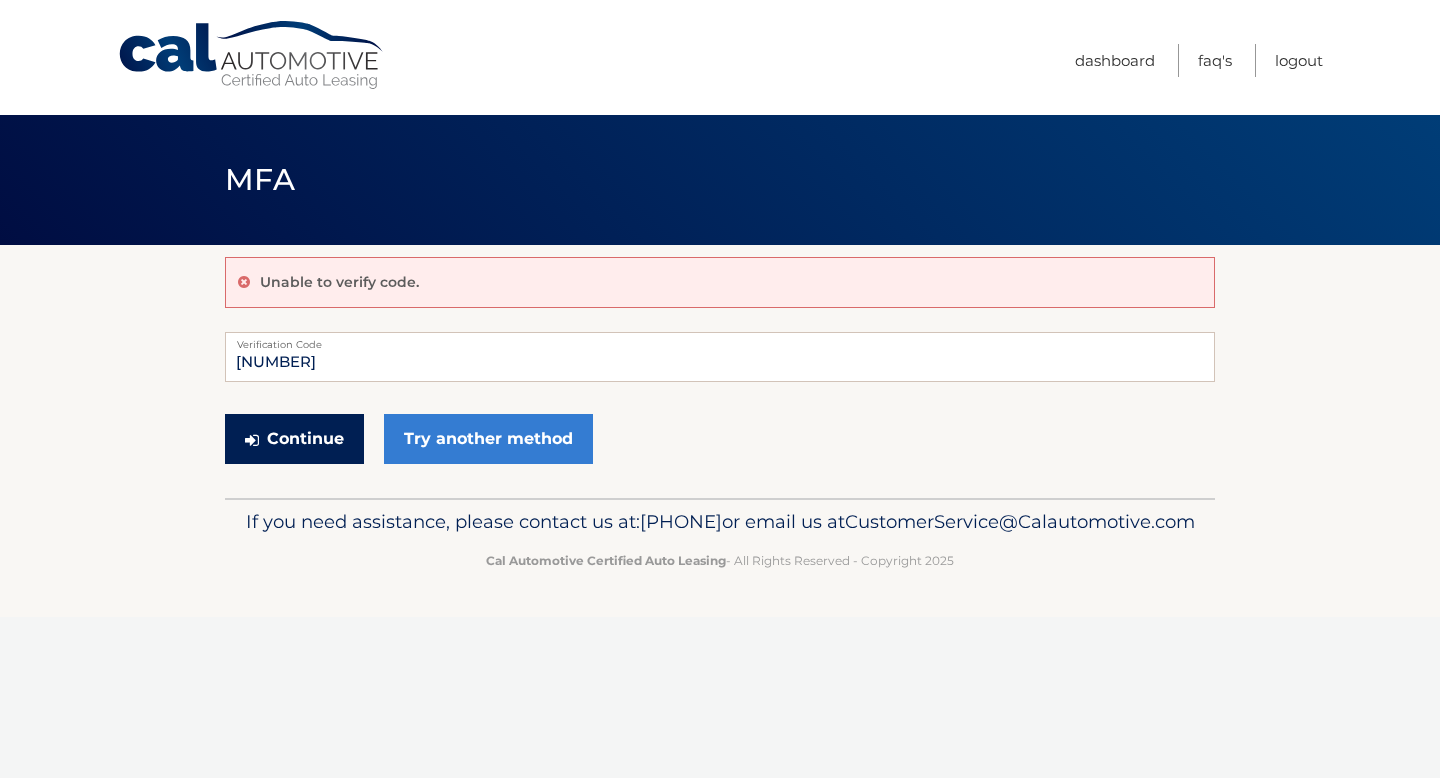 click on "Continue" at bounding box center (294, 439) 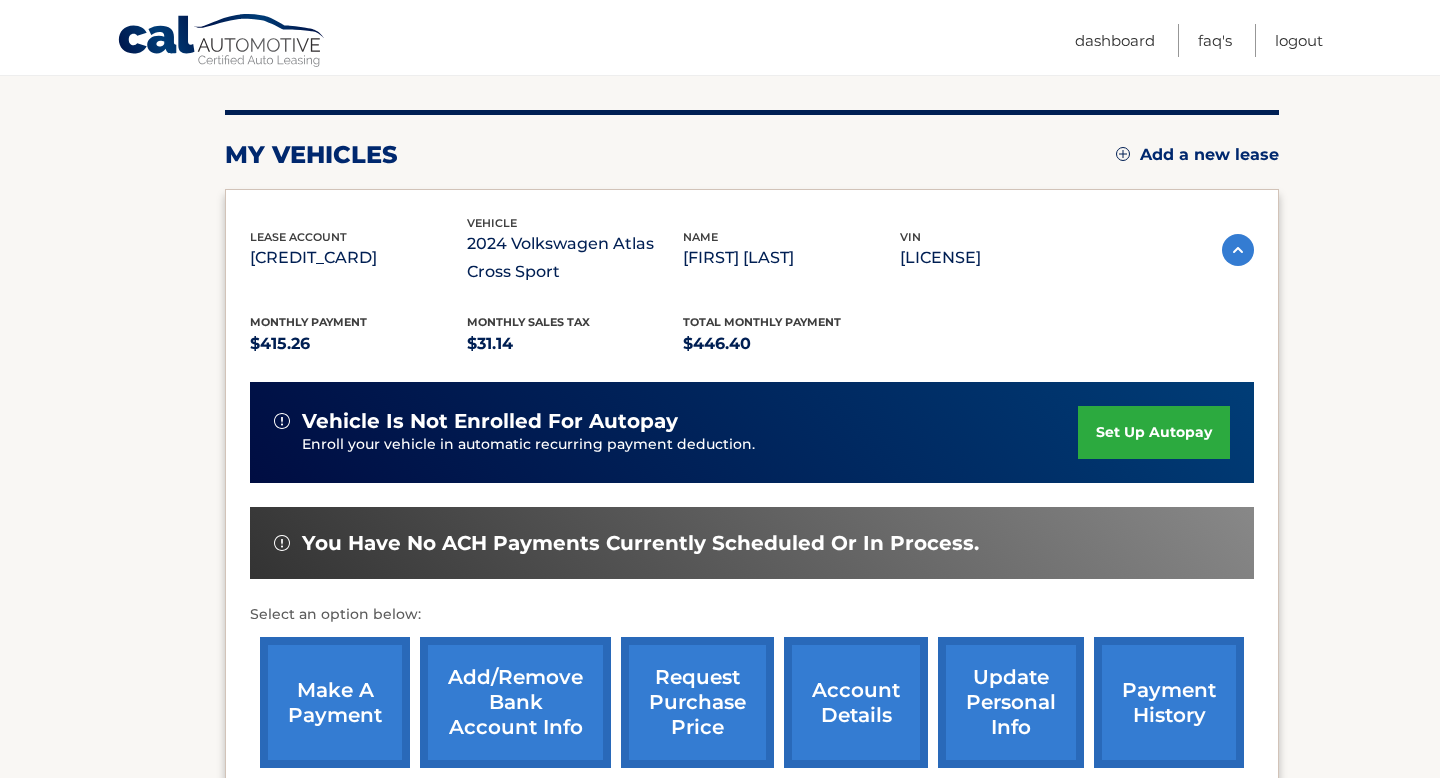 scroll, scrollTop: 226, scrollLeft: 0, axis: vertical 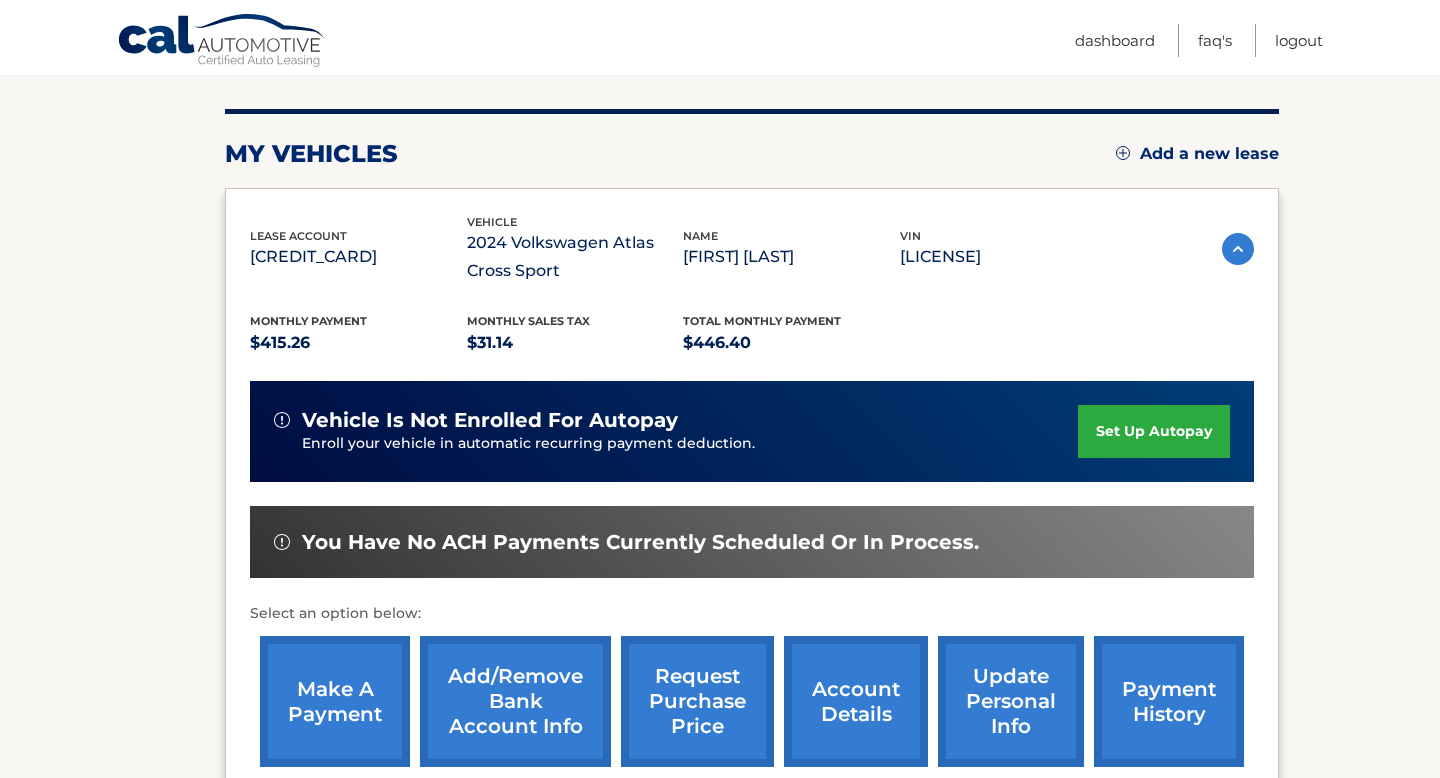 click on "make a payment" at bounding box center (335, 701) 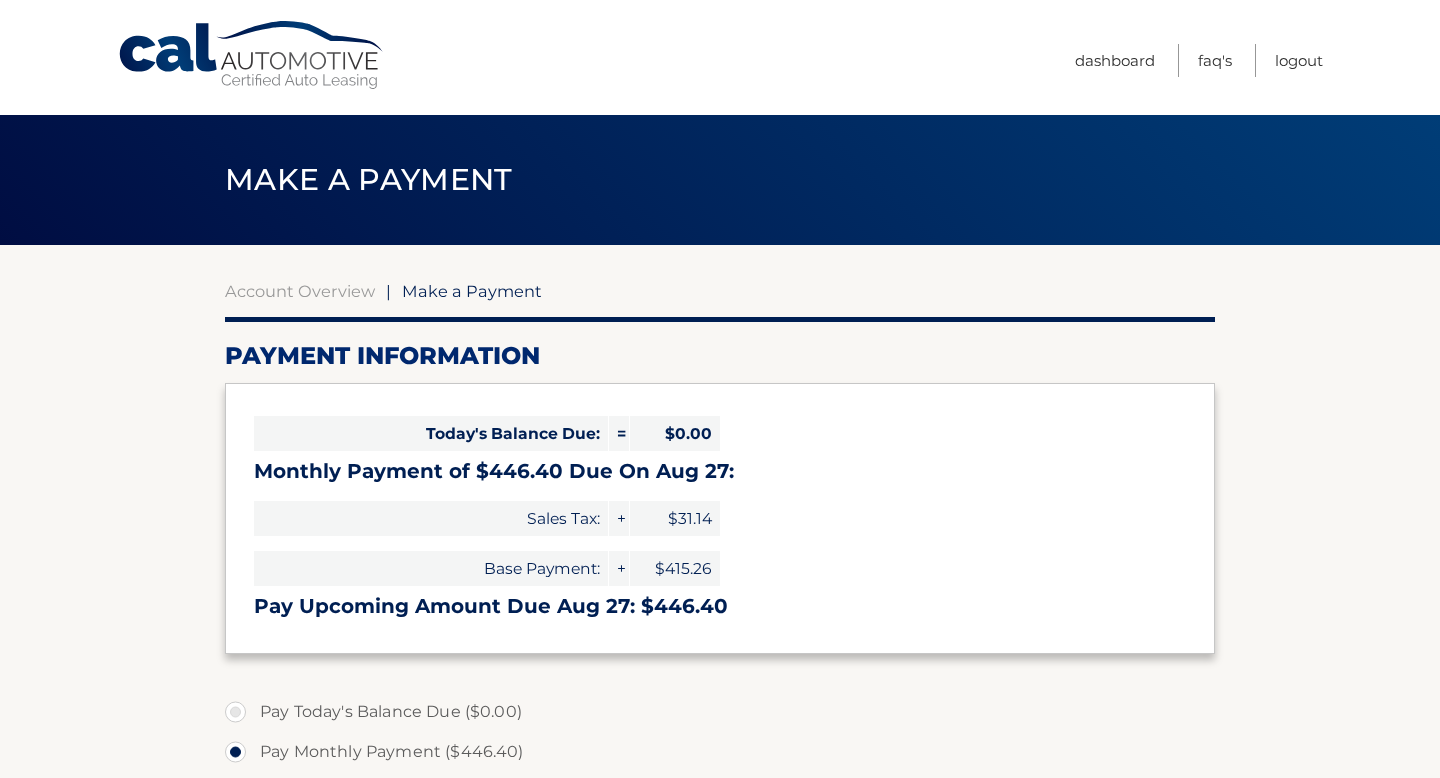 select on "NDUyZjBkMjctMjQwOS00MDMxLThmN2UtY2QwZWRhNDNkMWEw" 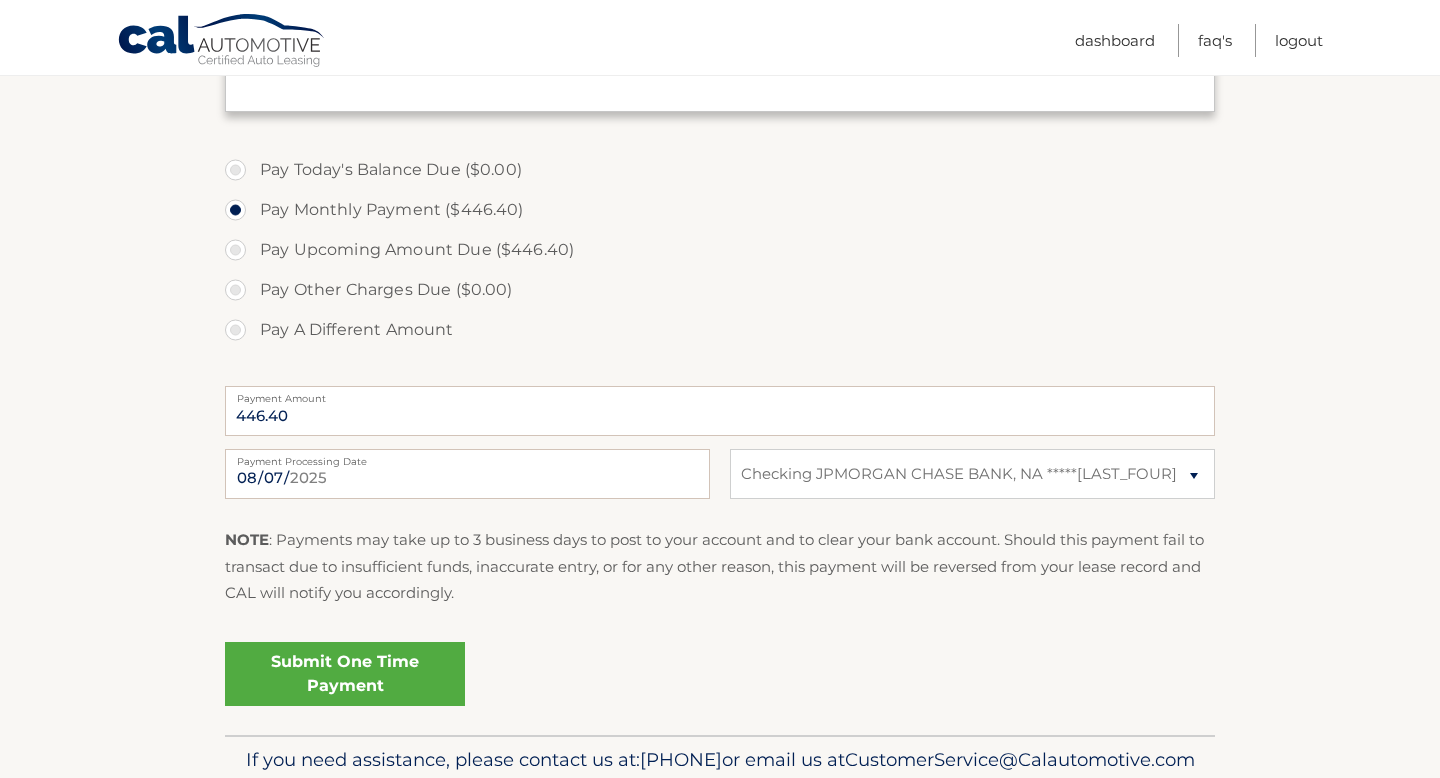 scroll, scrollTop: 557, scrollLeft: 0, axis: vertical 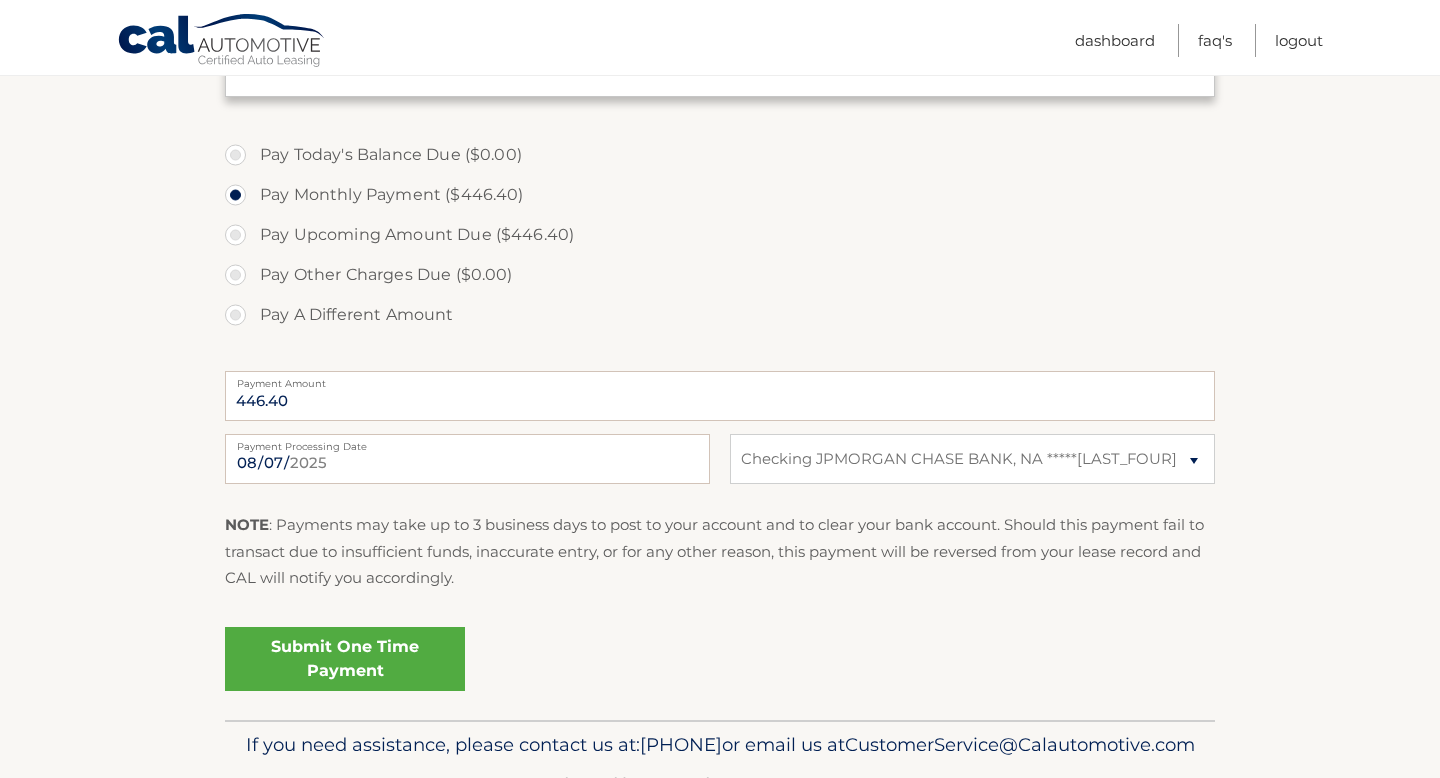 click on "Submit One Time Payment" at bounding box center (345, 659) 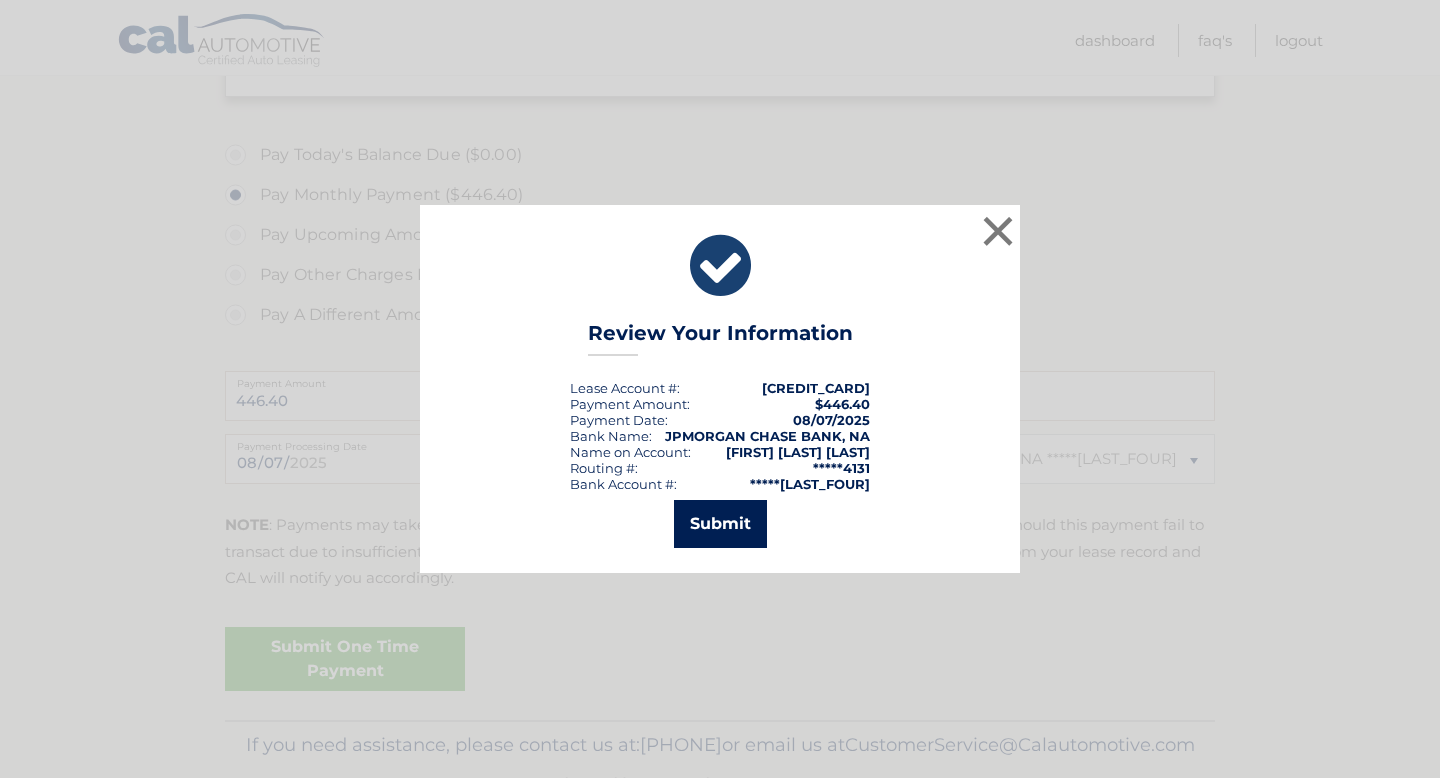 click on "Submit" at bounding box center (720, 524) 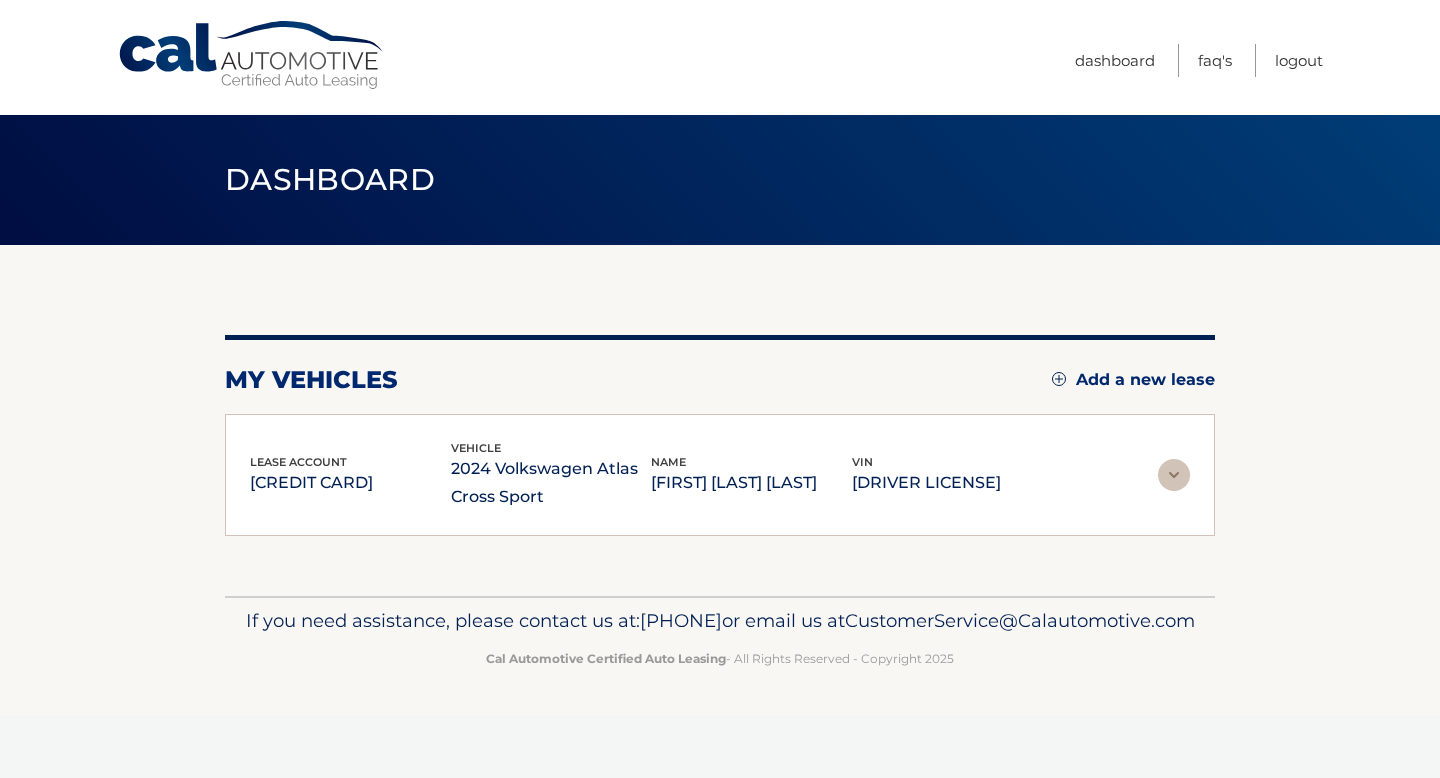 scroll, scrollTop: 0, scrollLeft: 0, axis: both 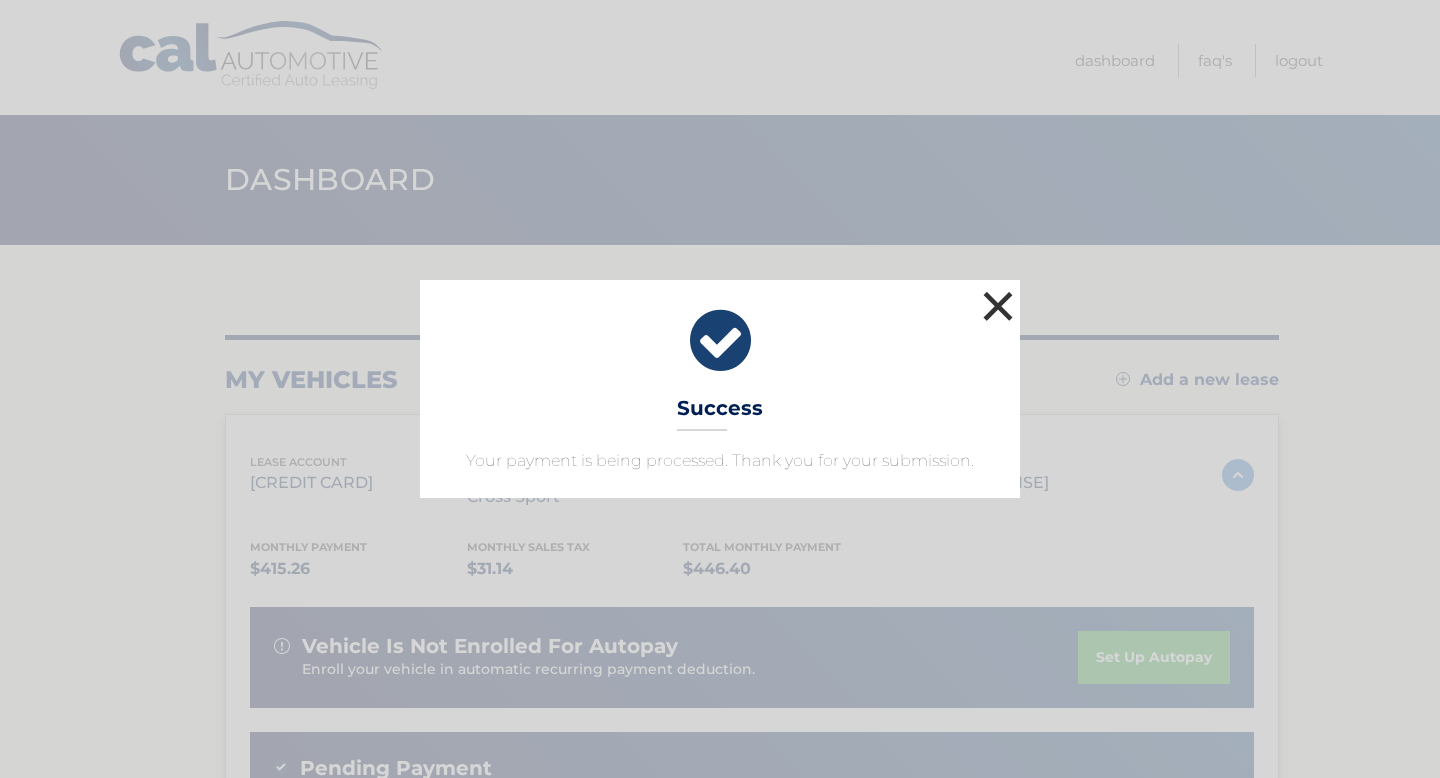 click on "×" at bounding box center (998, 306) 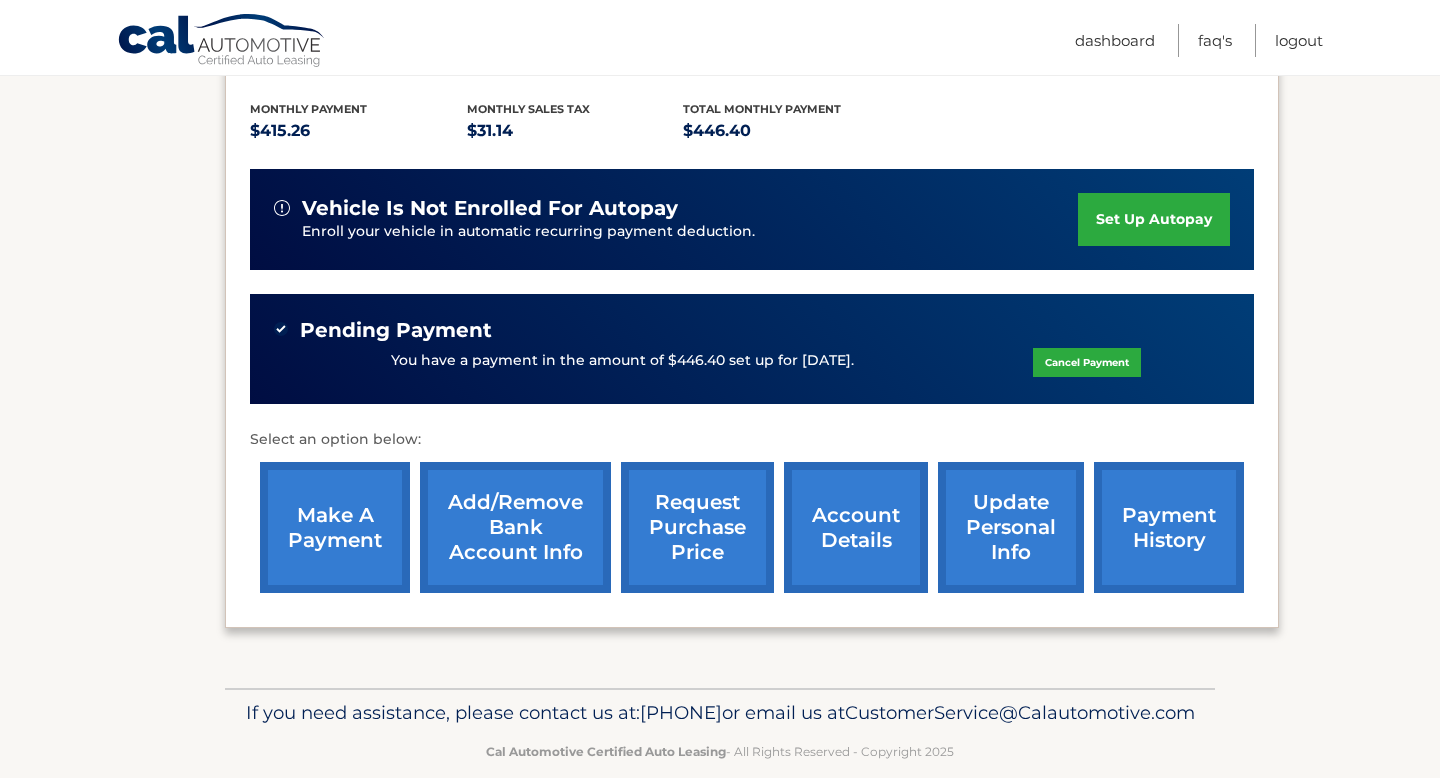 scroll, scrollTop: 442, scrollLeft: 0, axis: vertical 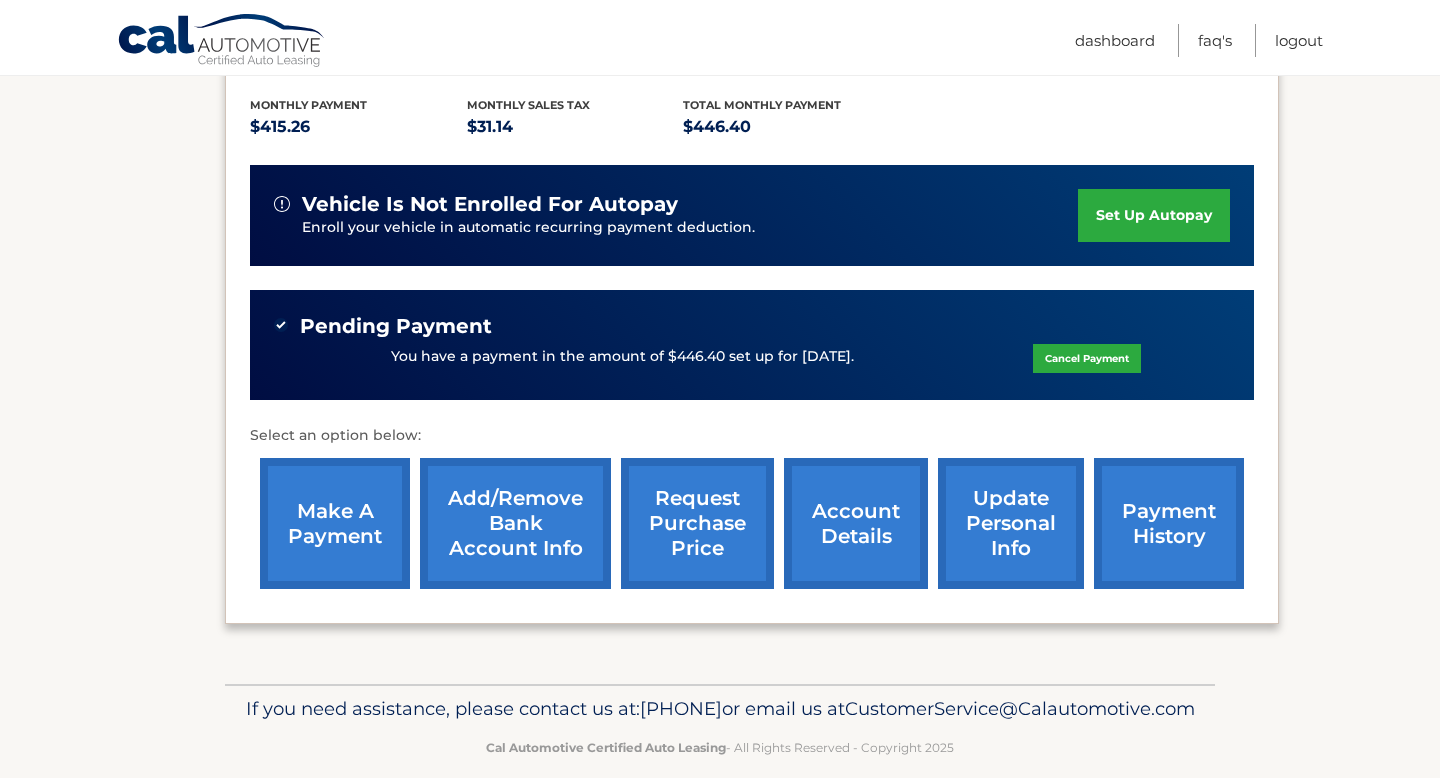 click on "account details" at bounding box center (856, 523) 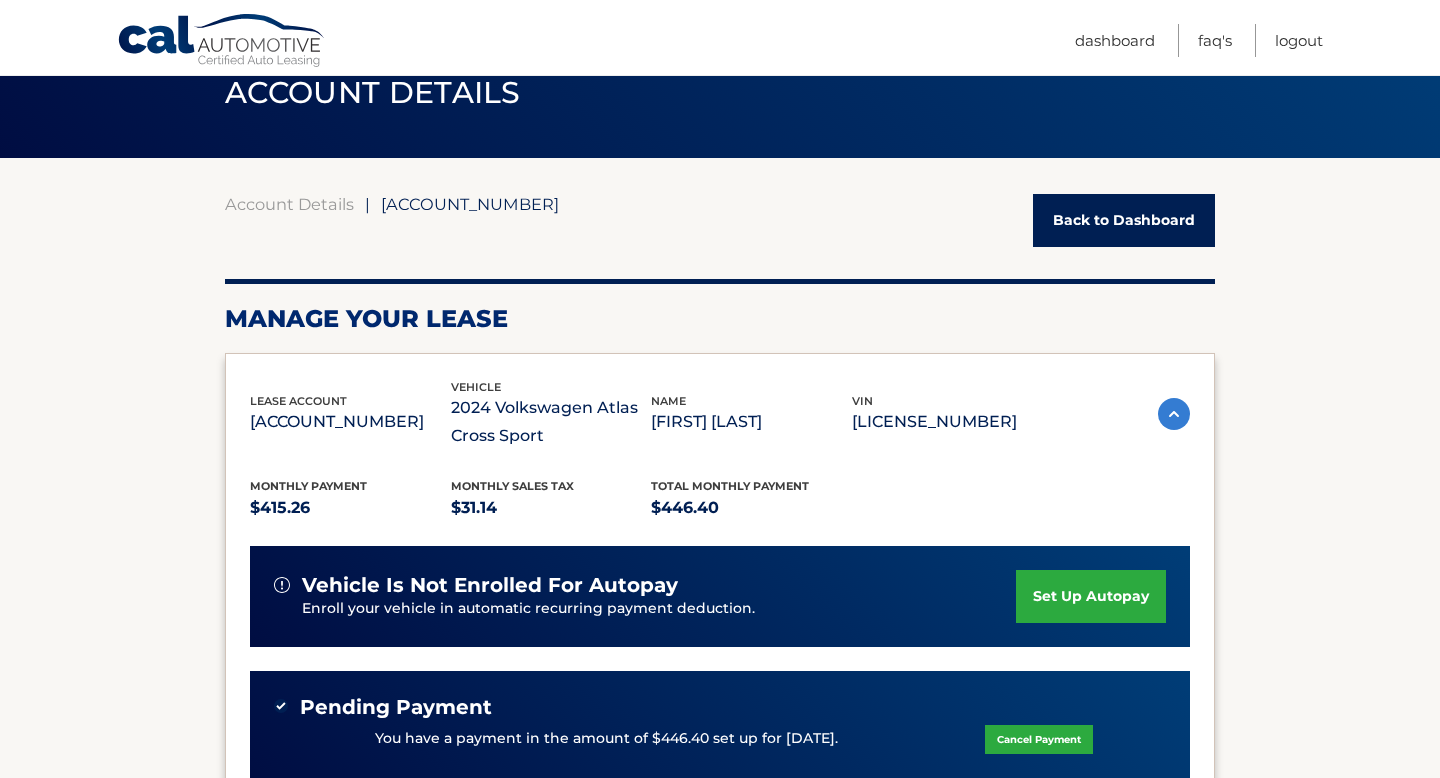 scroll, scrollTop: 90, scrollLeft: 0, axis: vertical 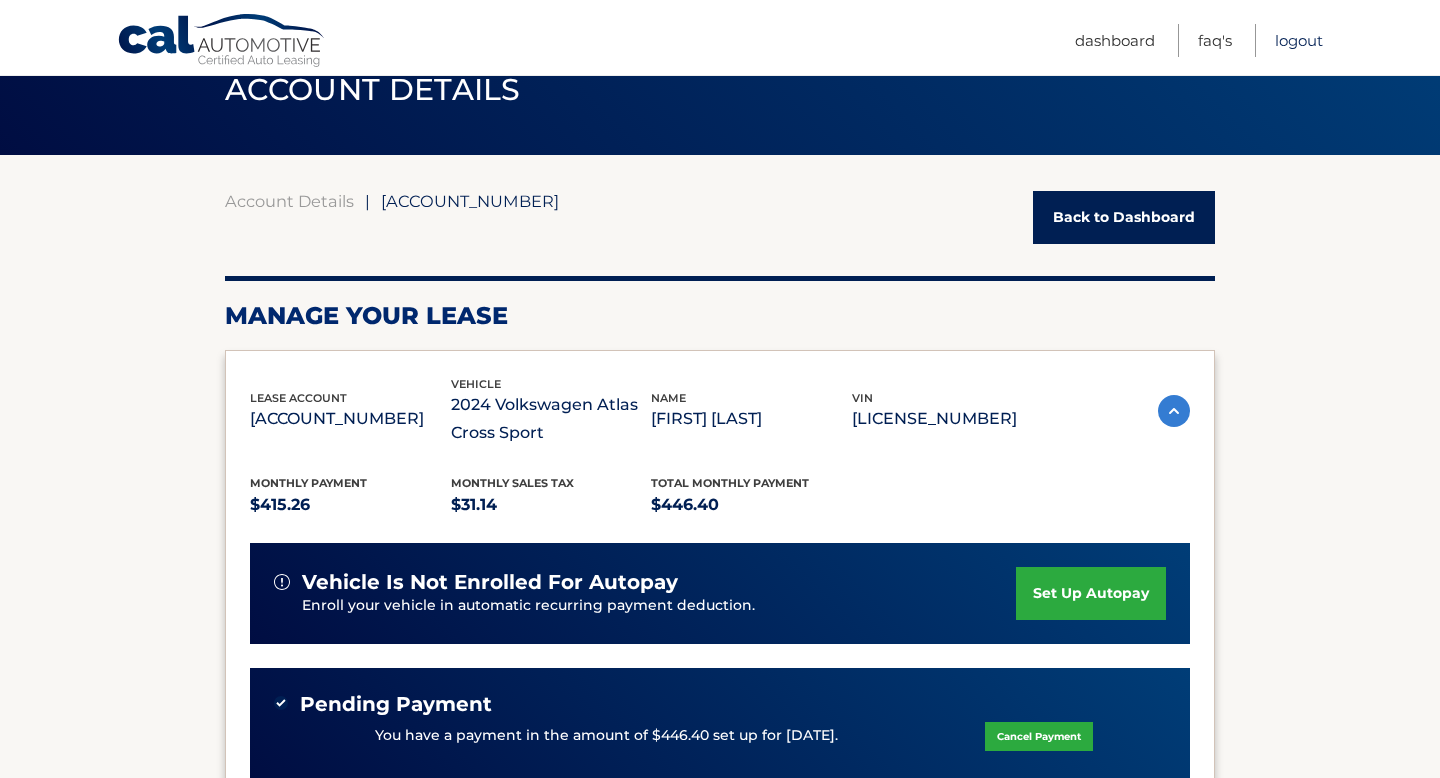 click on "Logout" at bounding box center [1299, 40] 